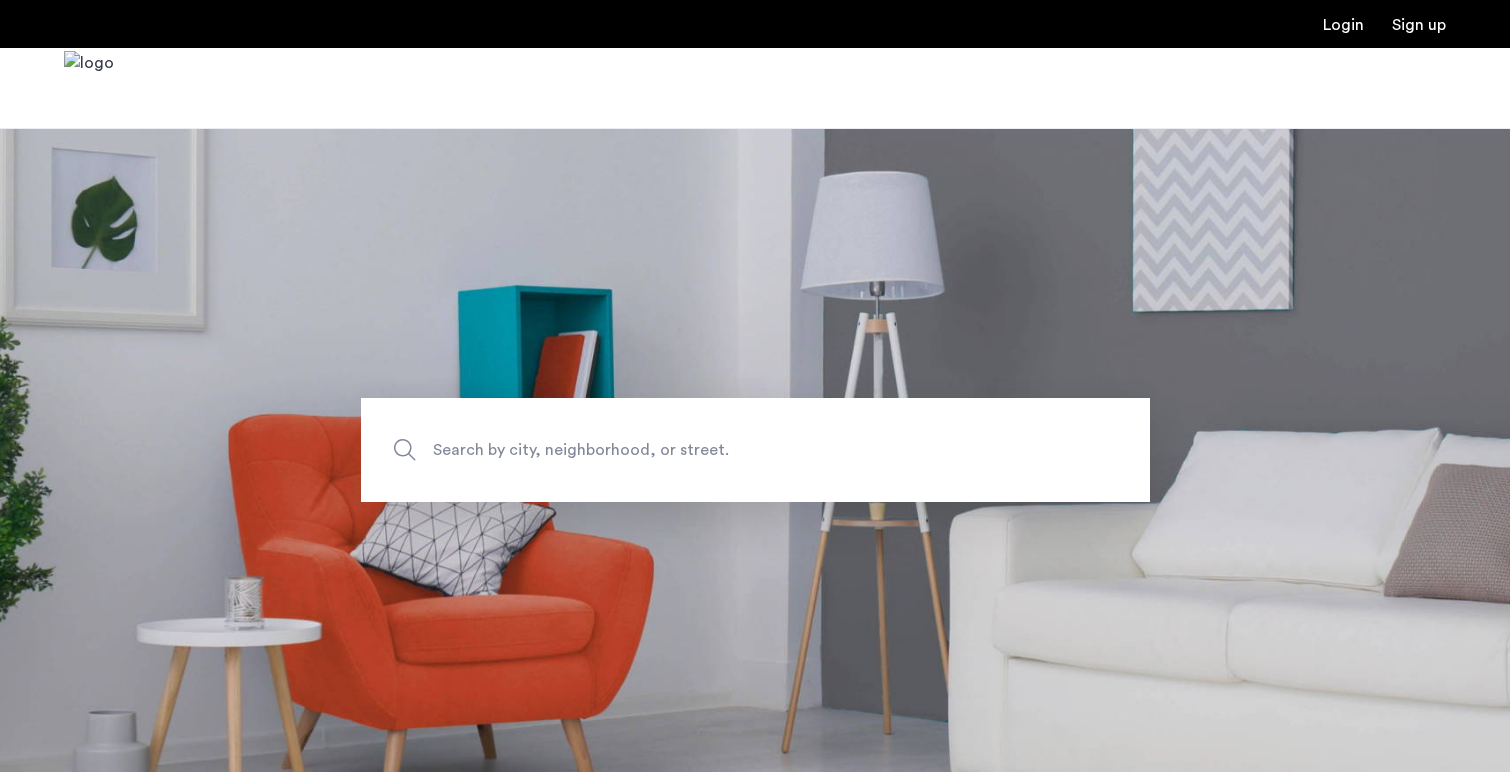 scroll, scrollTop: 0, scrollLeft: 0, axis: both 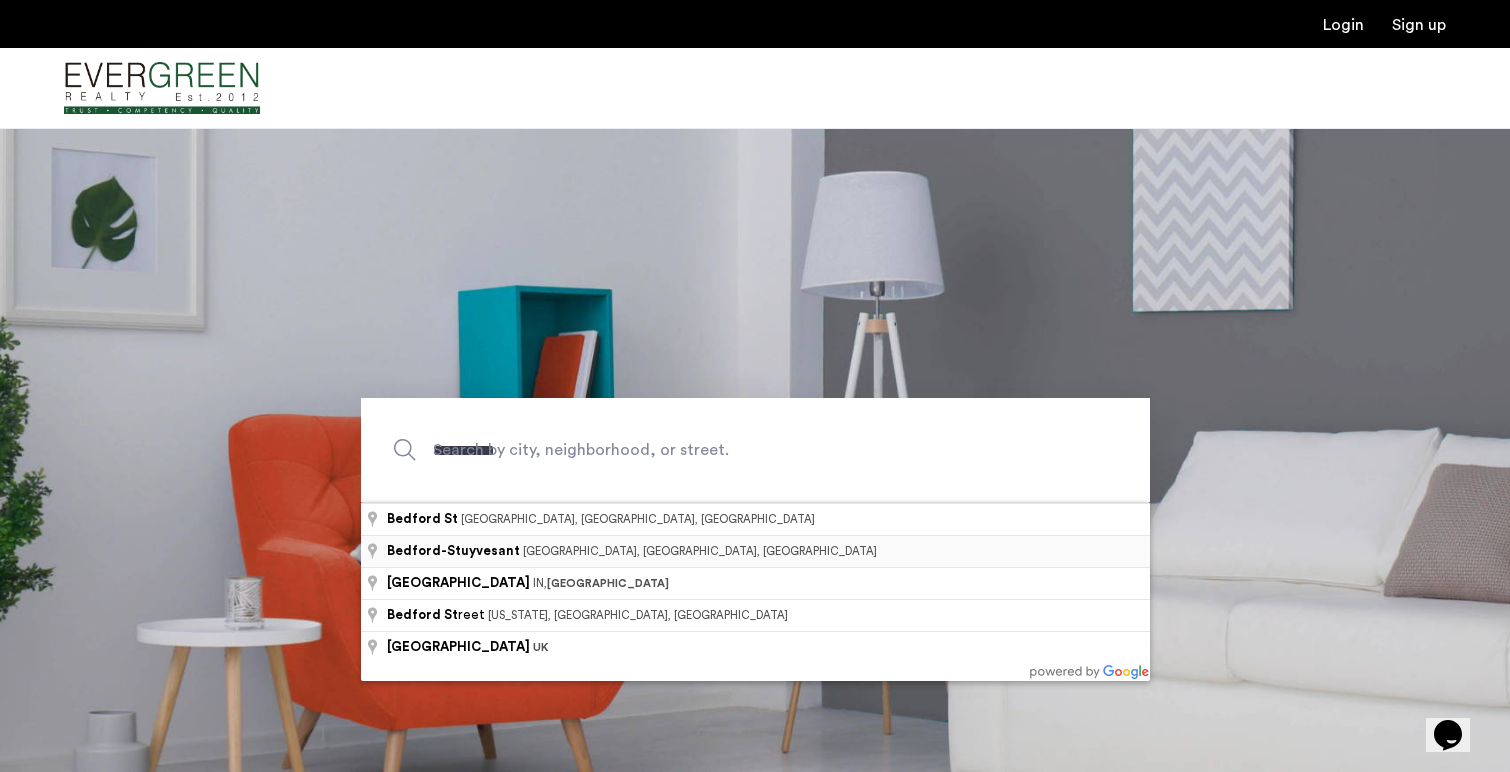 type on "**********" 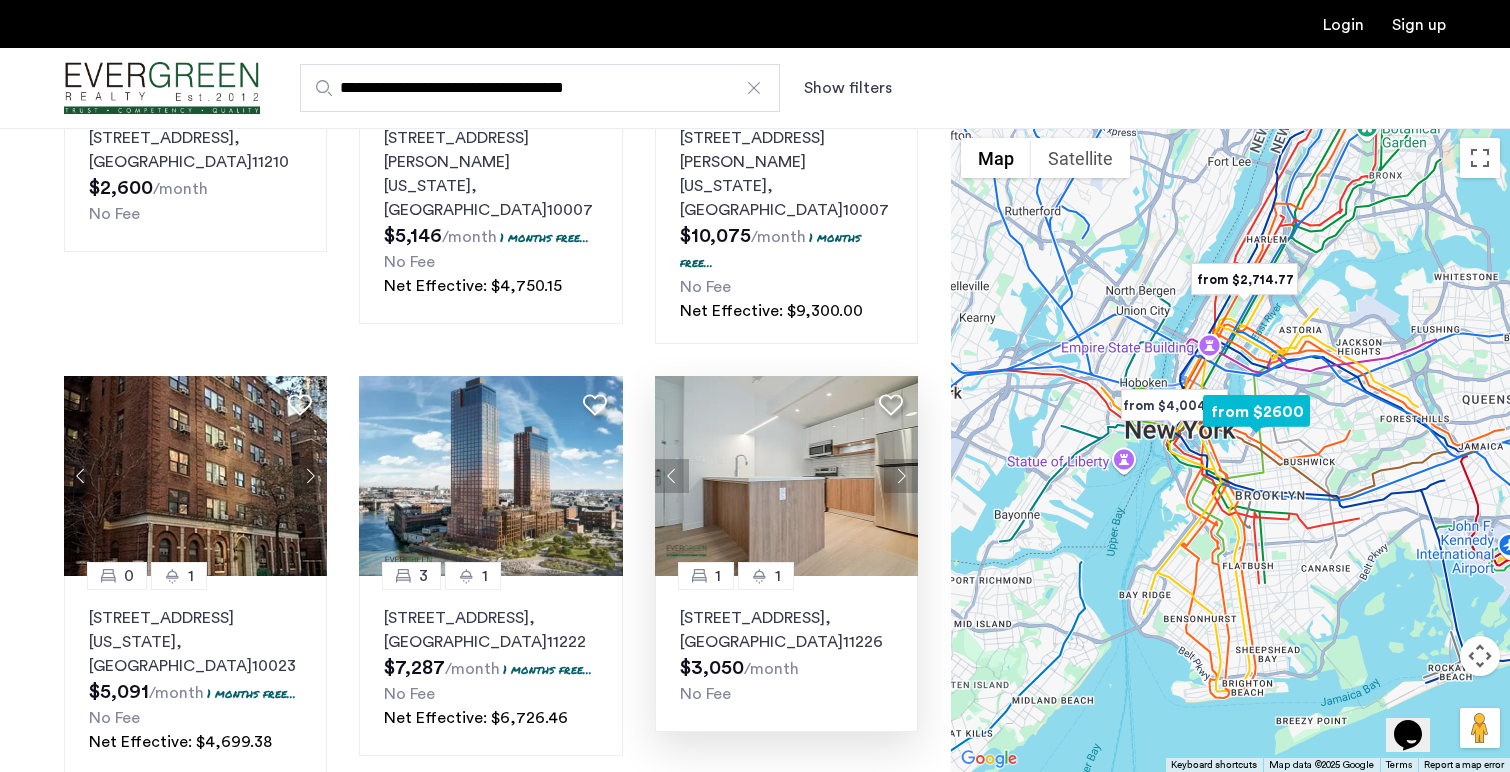 scroll, scrollTop: 757, scrollLeft: 0, axis: vertical 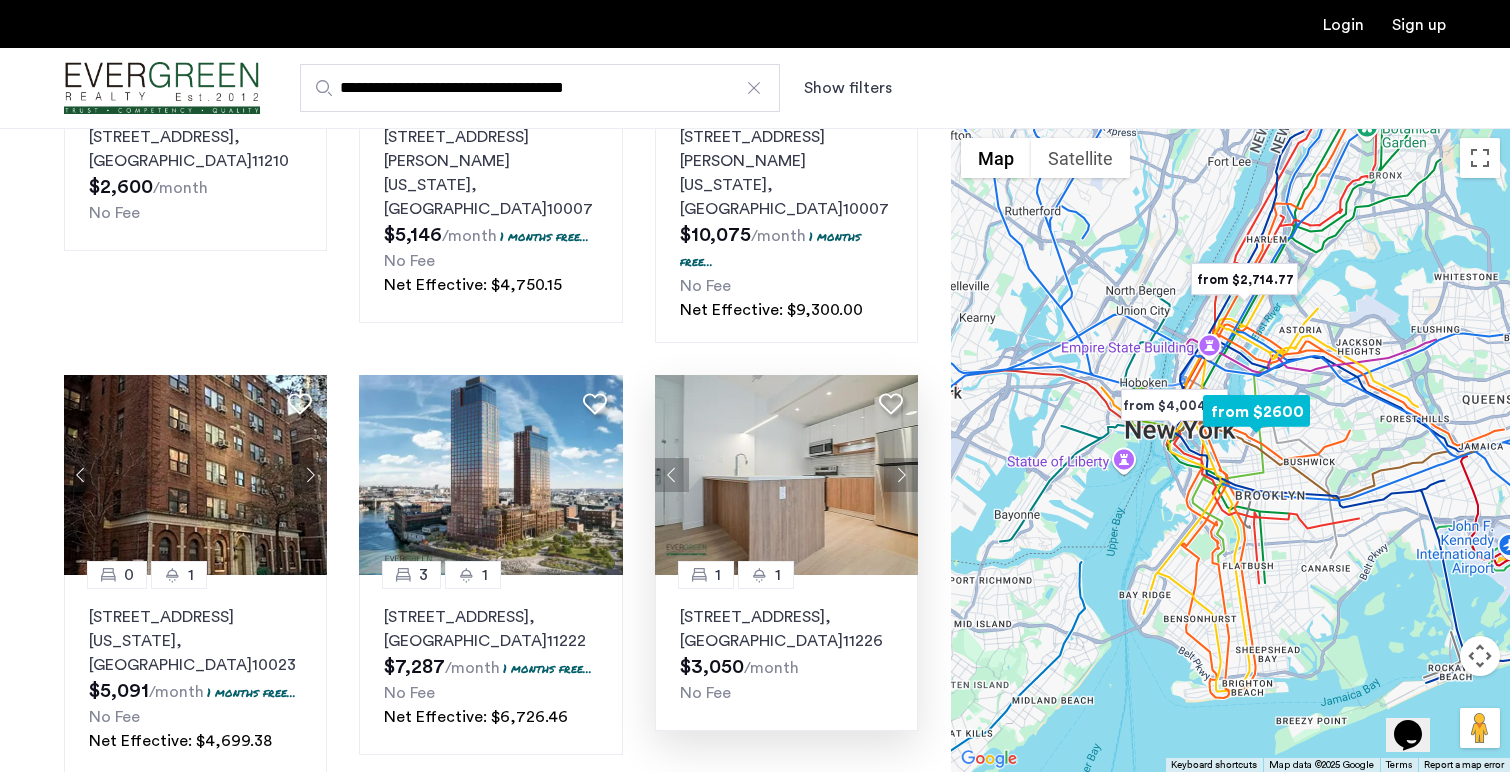 click 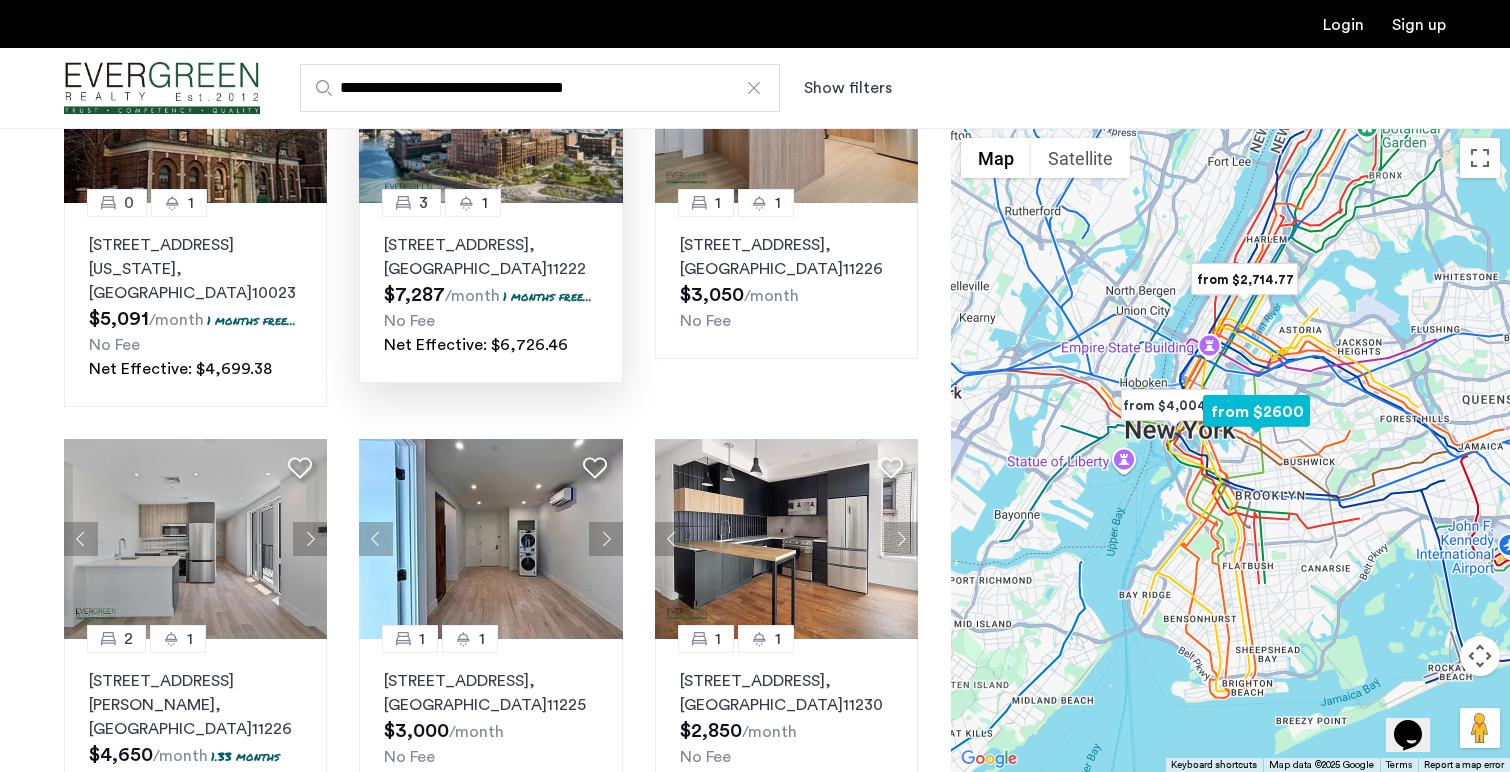 scroll, scrollTop: 1190, scrollLeft: 0, axis: vertical 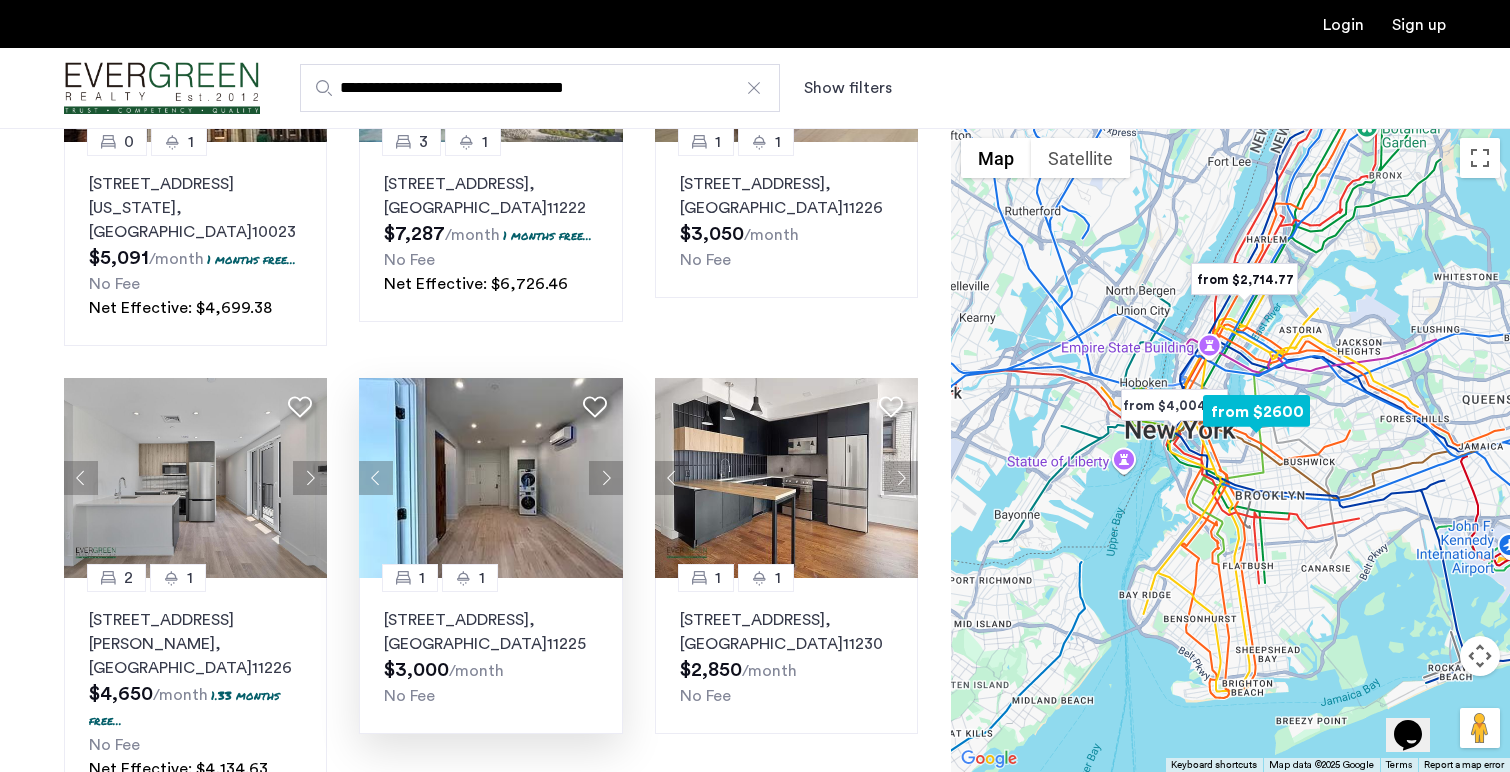 click 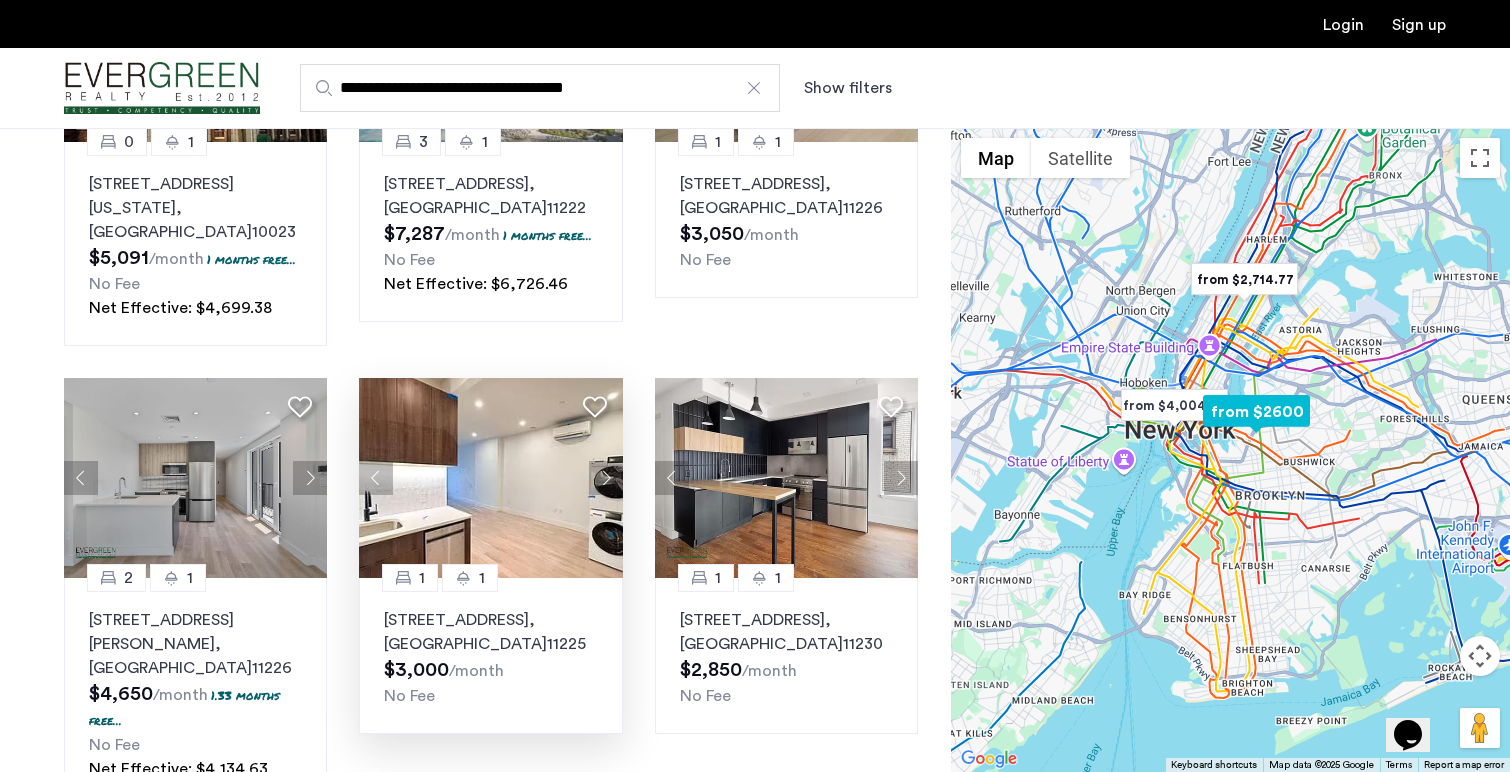 click 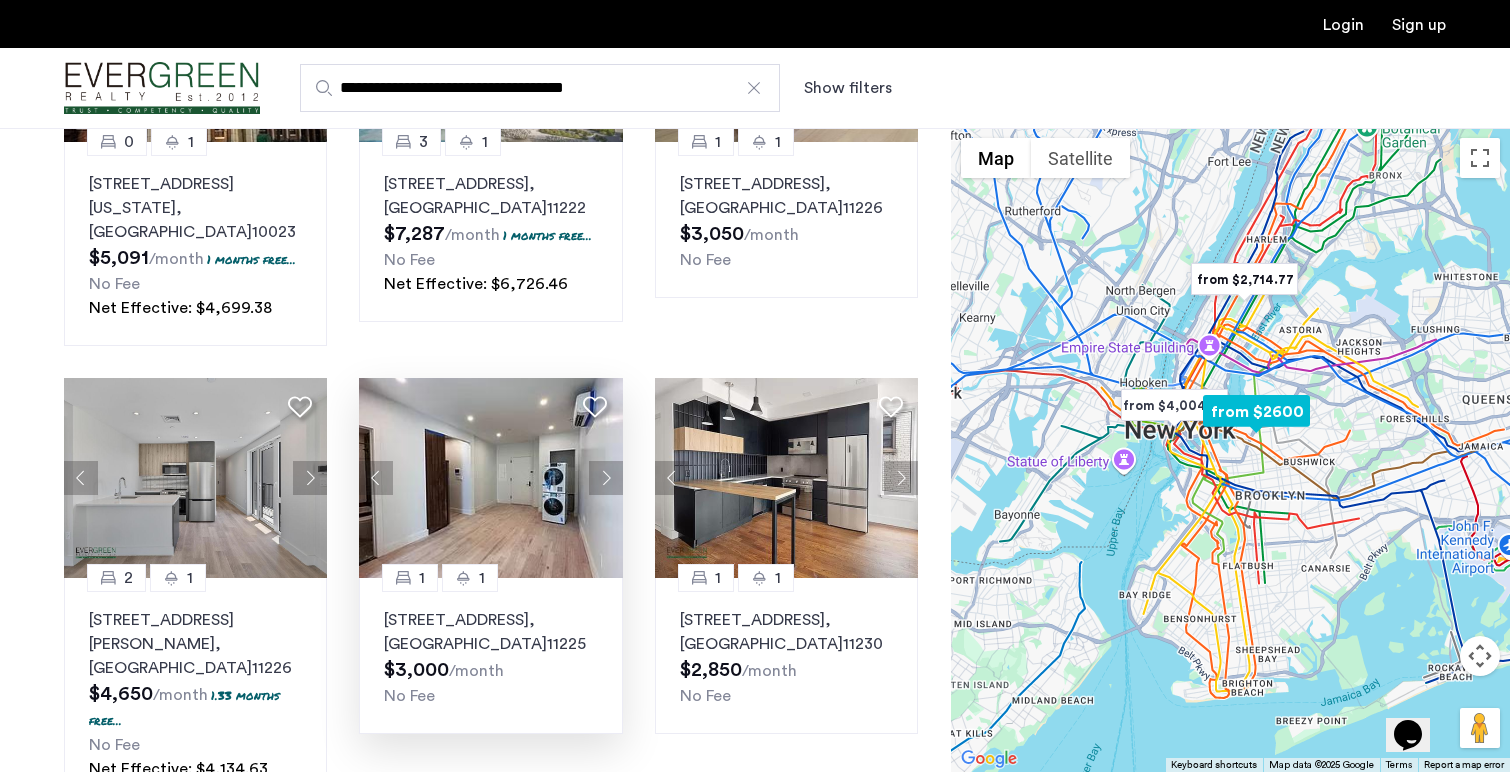 click 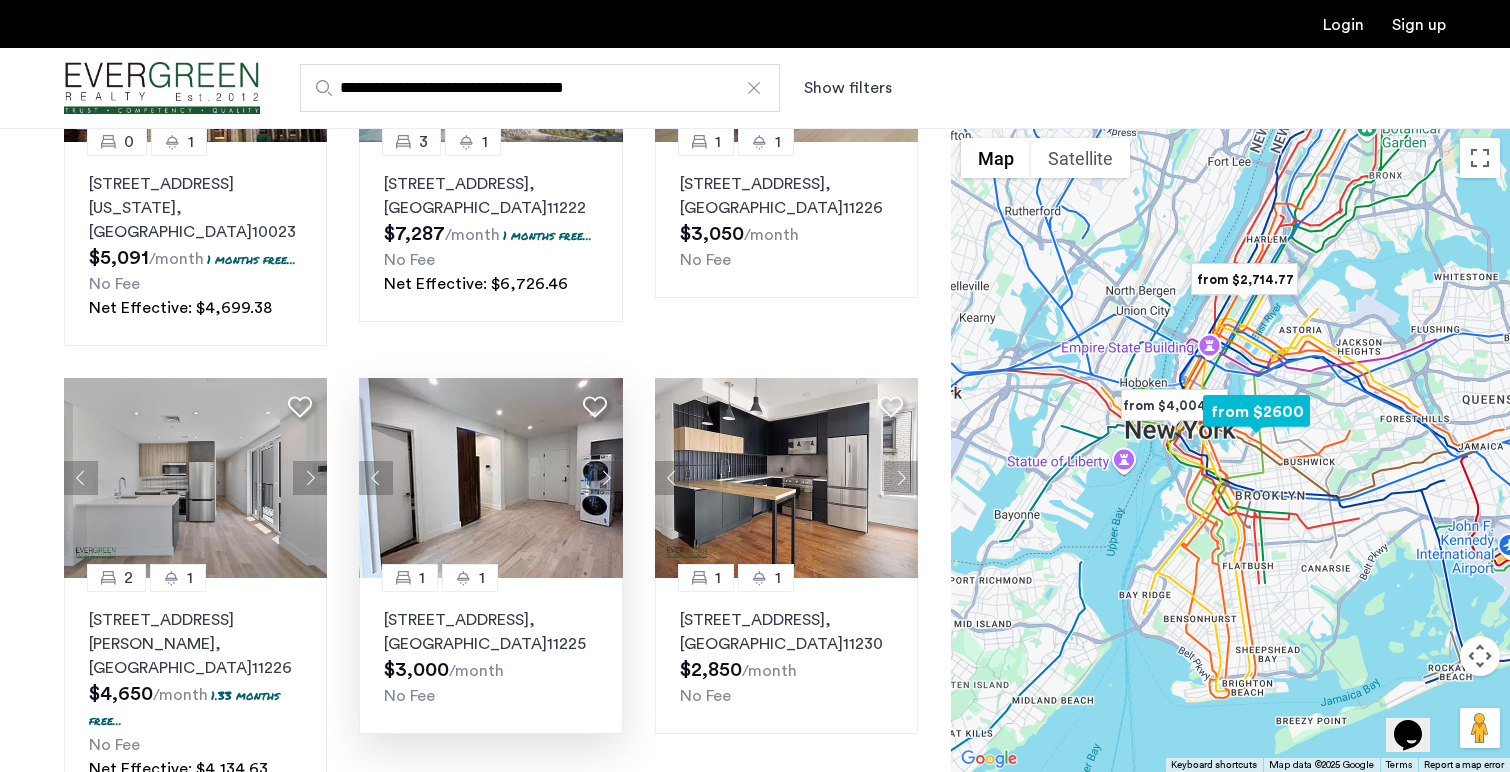 click 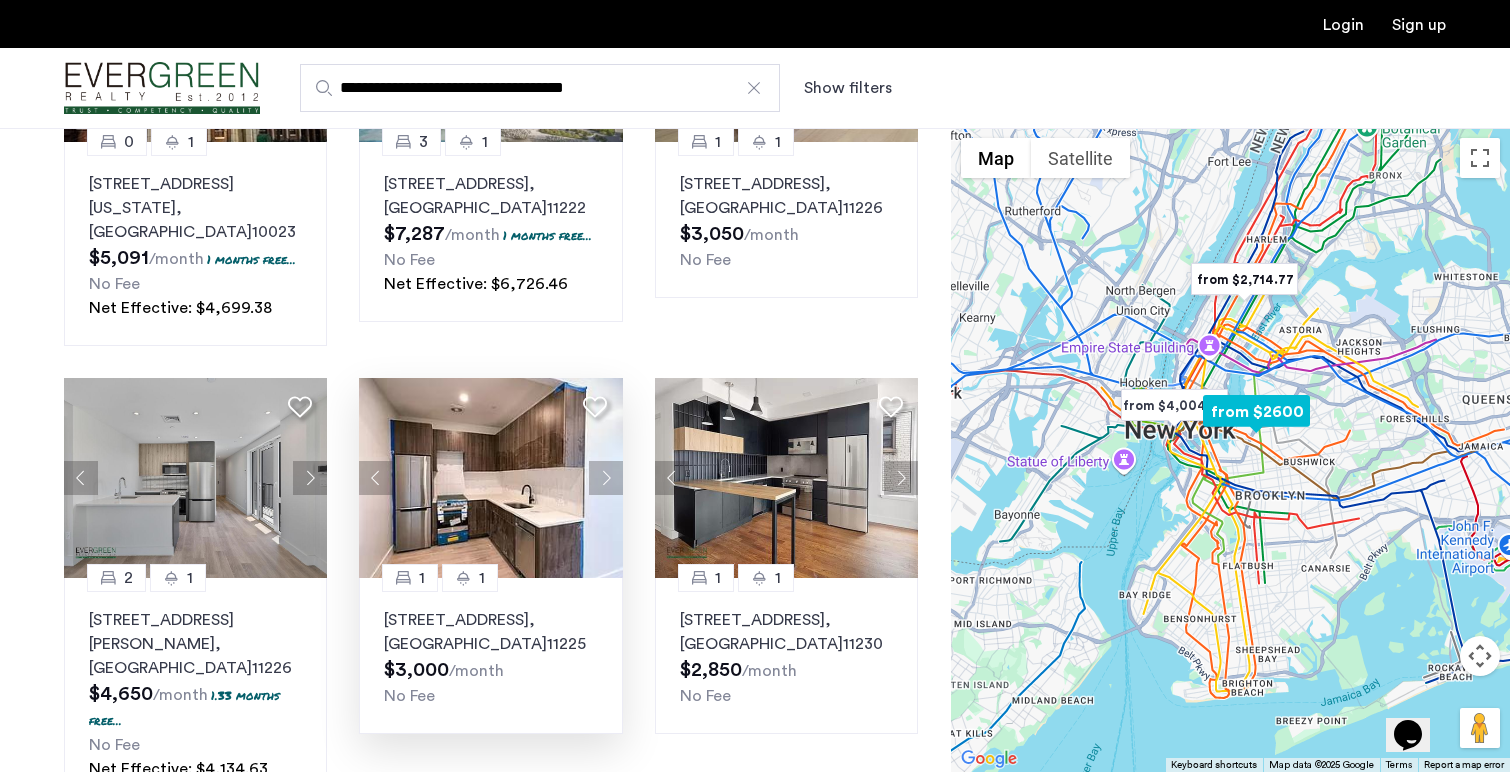 click 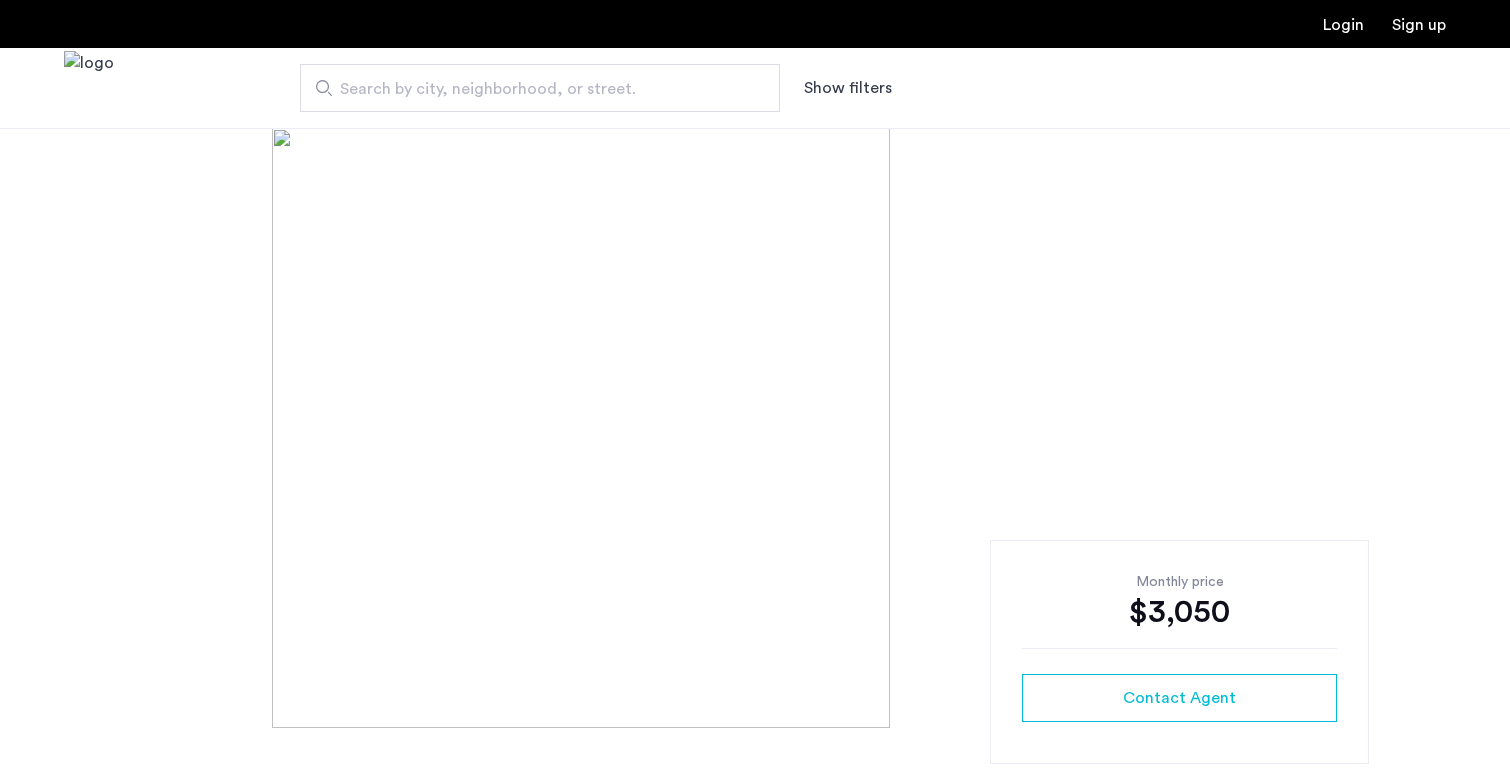 scroll, scrollTop: 0, scrollLeft: 0, axis: both 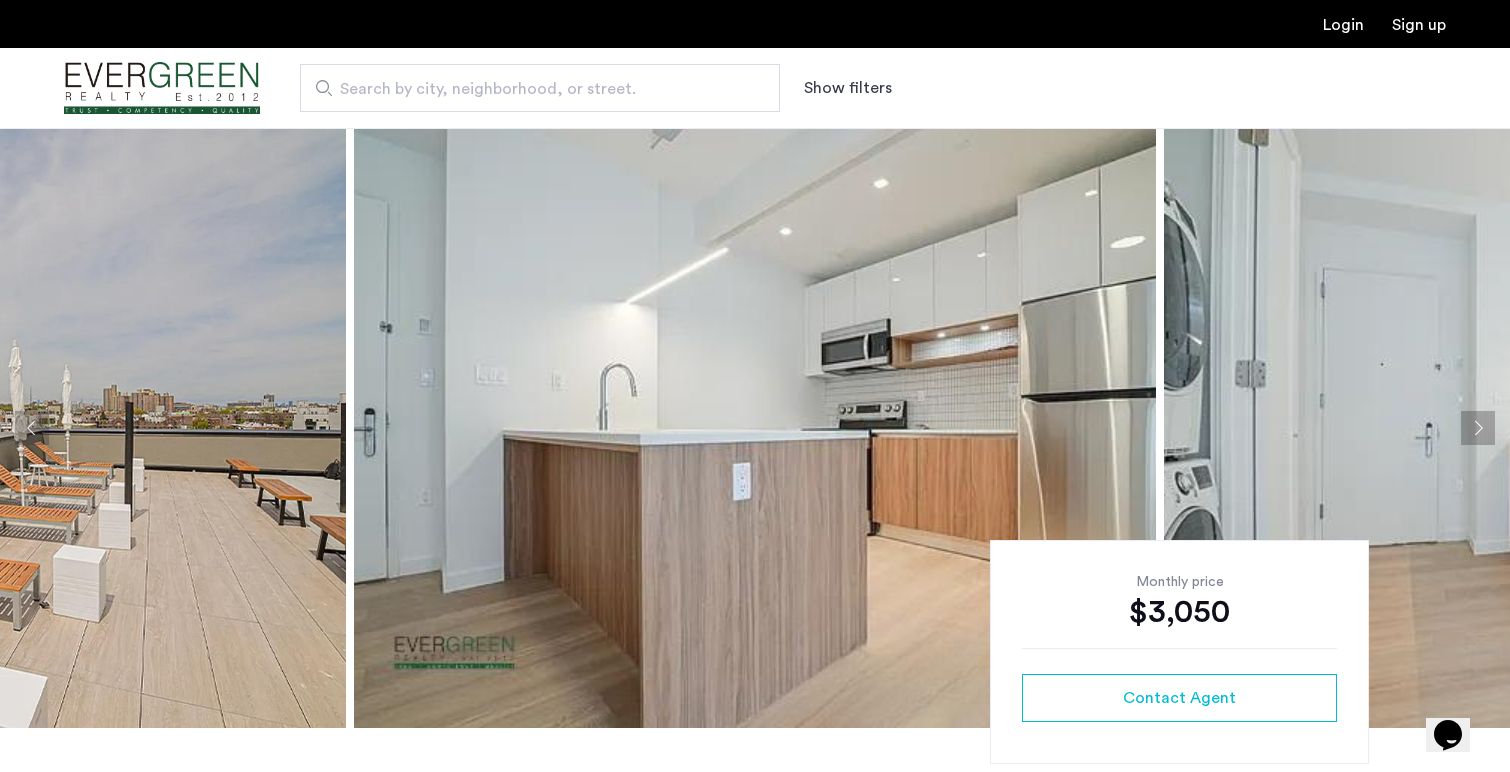 click 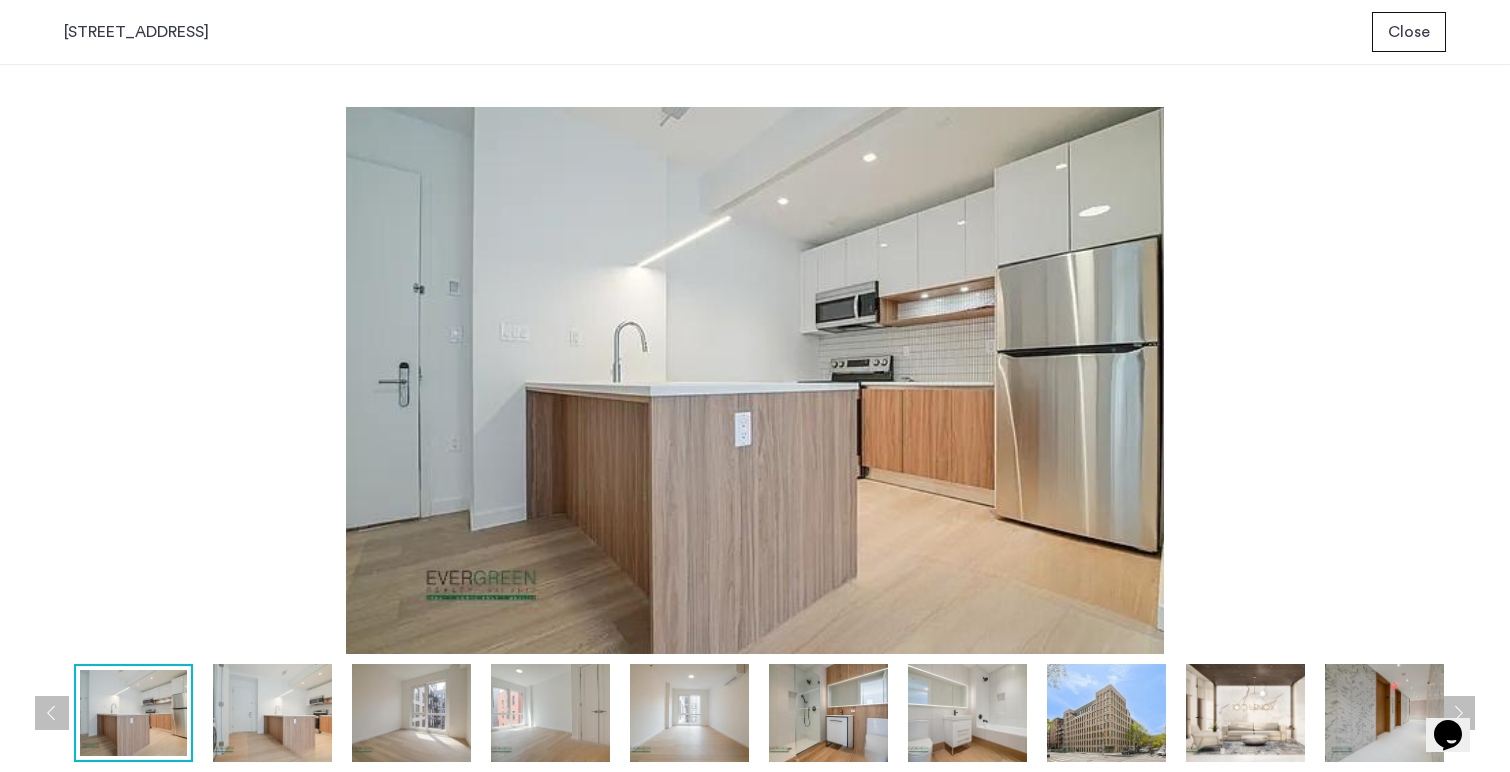 type 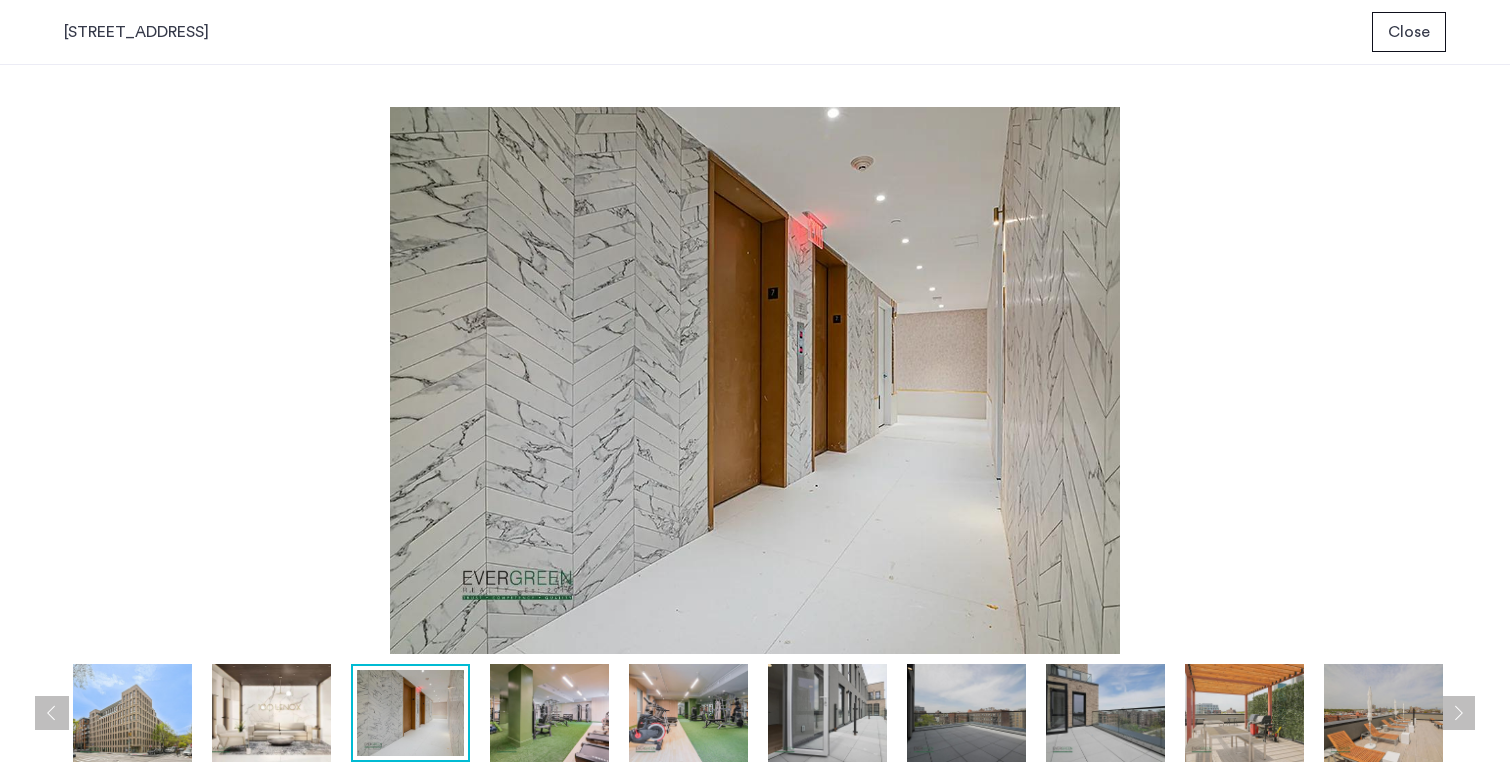 click on "100 Lenox Road, Unit 5J   Close" at bounding box center (755, 32) 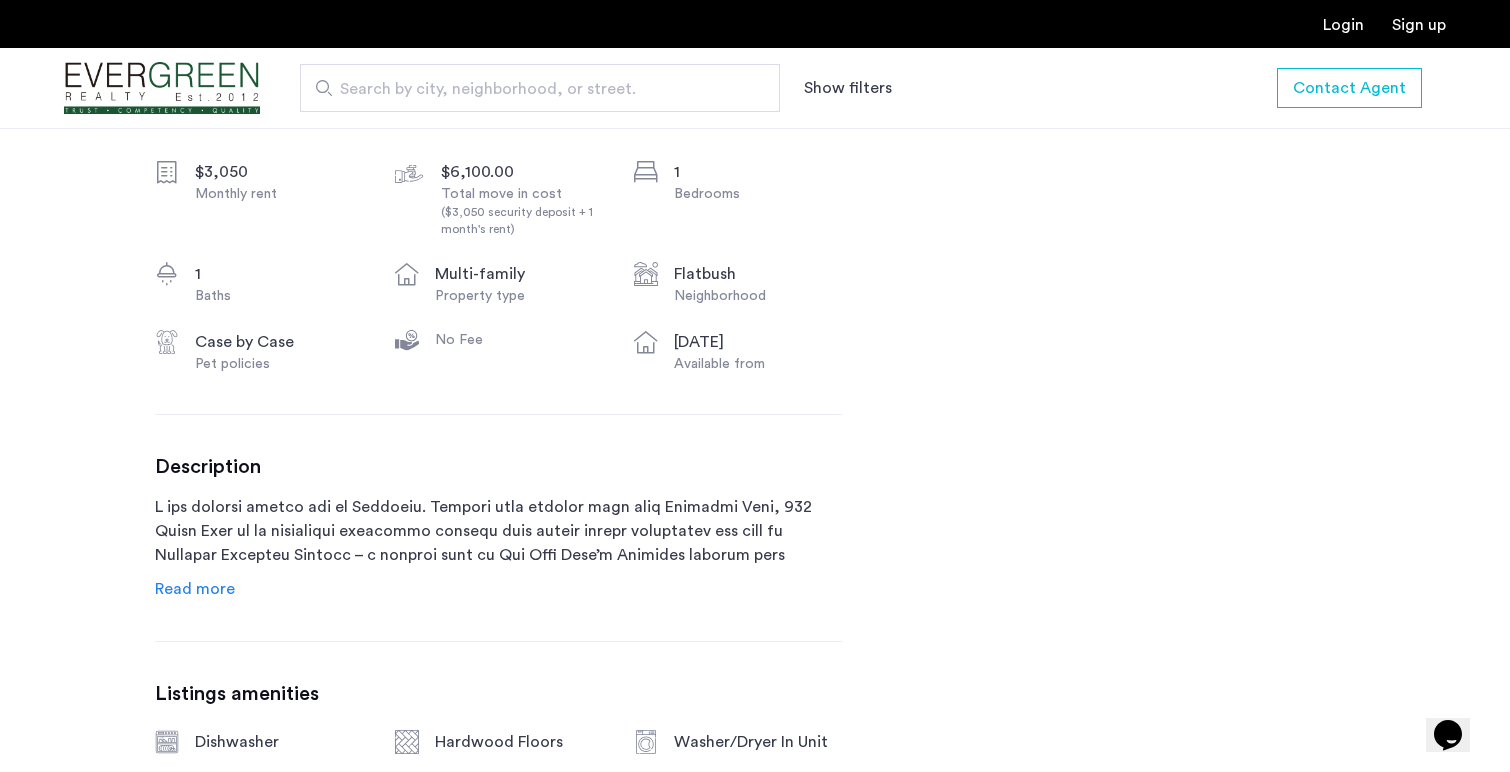 scroll, scrollTop: 741, scrollLeft: 0, axis: vertical 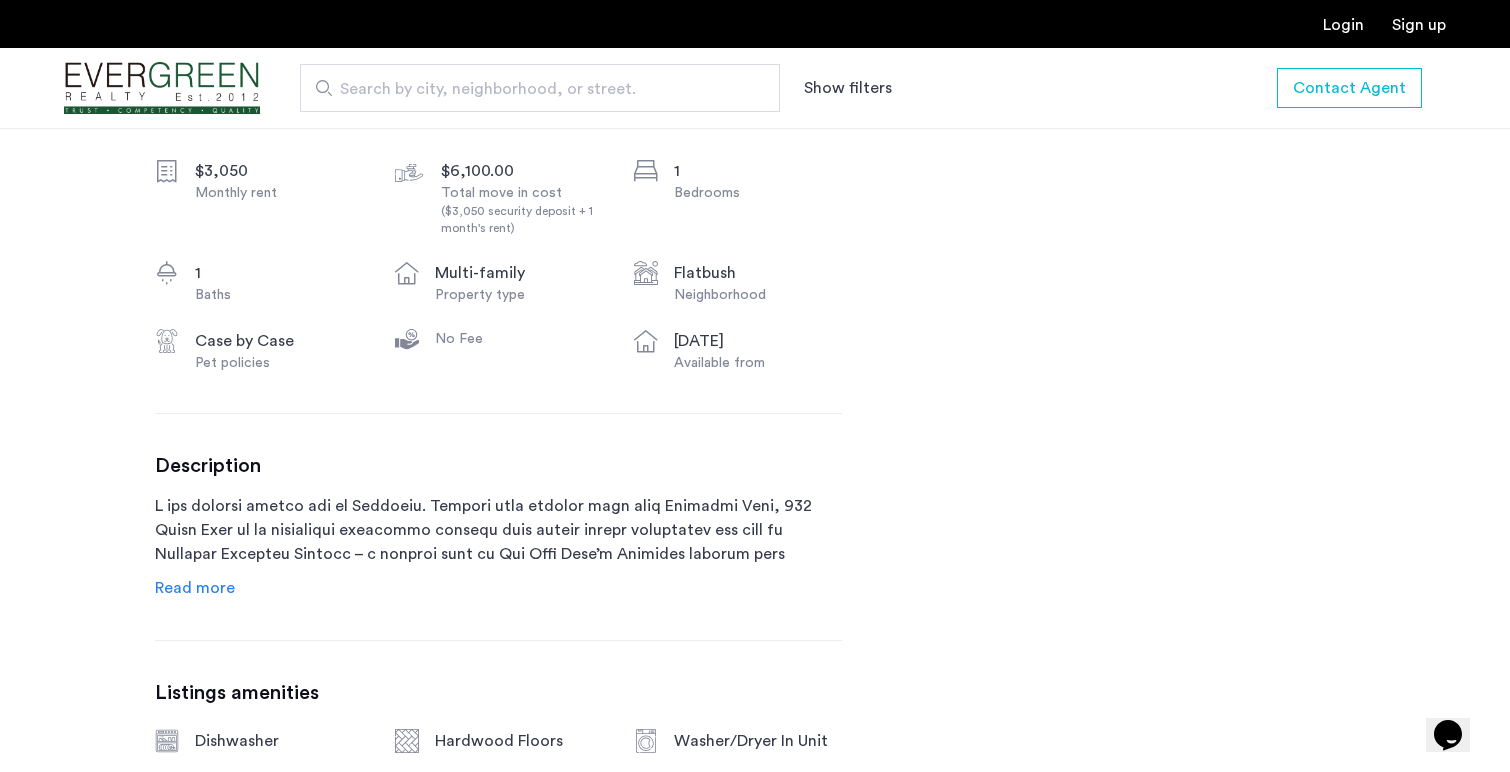 click on "Description Stunning apartment, in a brand new luxury, amenity-filled building in Prospect Lefferts Gardens!
Live in this stunning apartment featuring:
‐ Luxurious kitchen with stainless steel appliances, including dishwasher and microwave
‐ Floor-to-ceiling double-pane windows, providing lots of natural light
‐ Modern bathroom with deep soaking tub
‐ In-unit washer-dryer included!
‐ Built-in split AC and heat units
Conveniently located in the heart of Prospect Lefferts Gardens, near lots of restaurants, bars, and plenty of grocery shopping. Easy access to the 2, 5, B, and Q trains and, best of all, moments away from Prospect Park!
*Pictures are similar to the unit**  Read more" 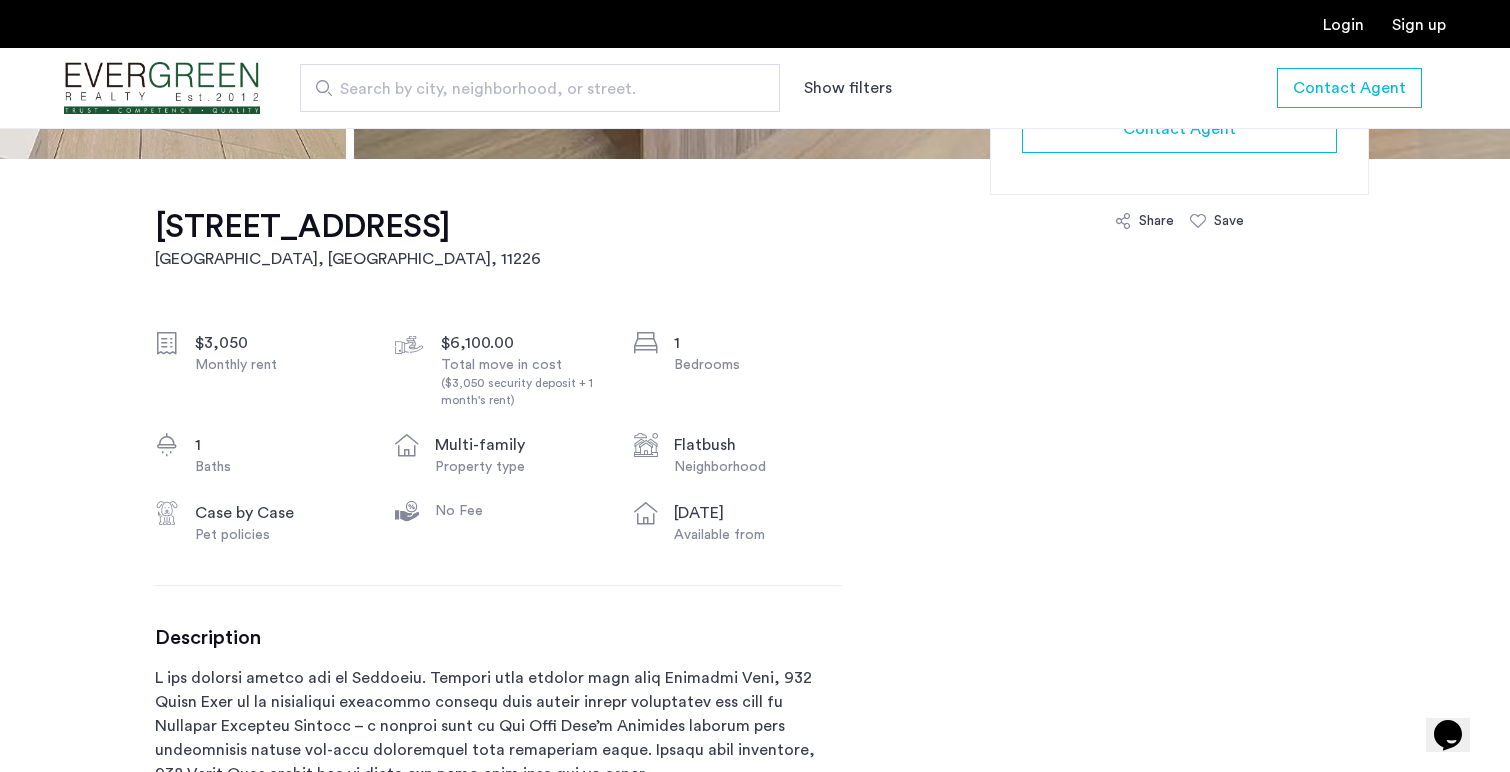 scroll, scrollTop: 455, scrollLeft: 0, axis: vertical 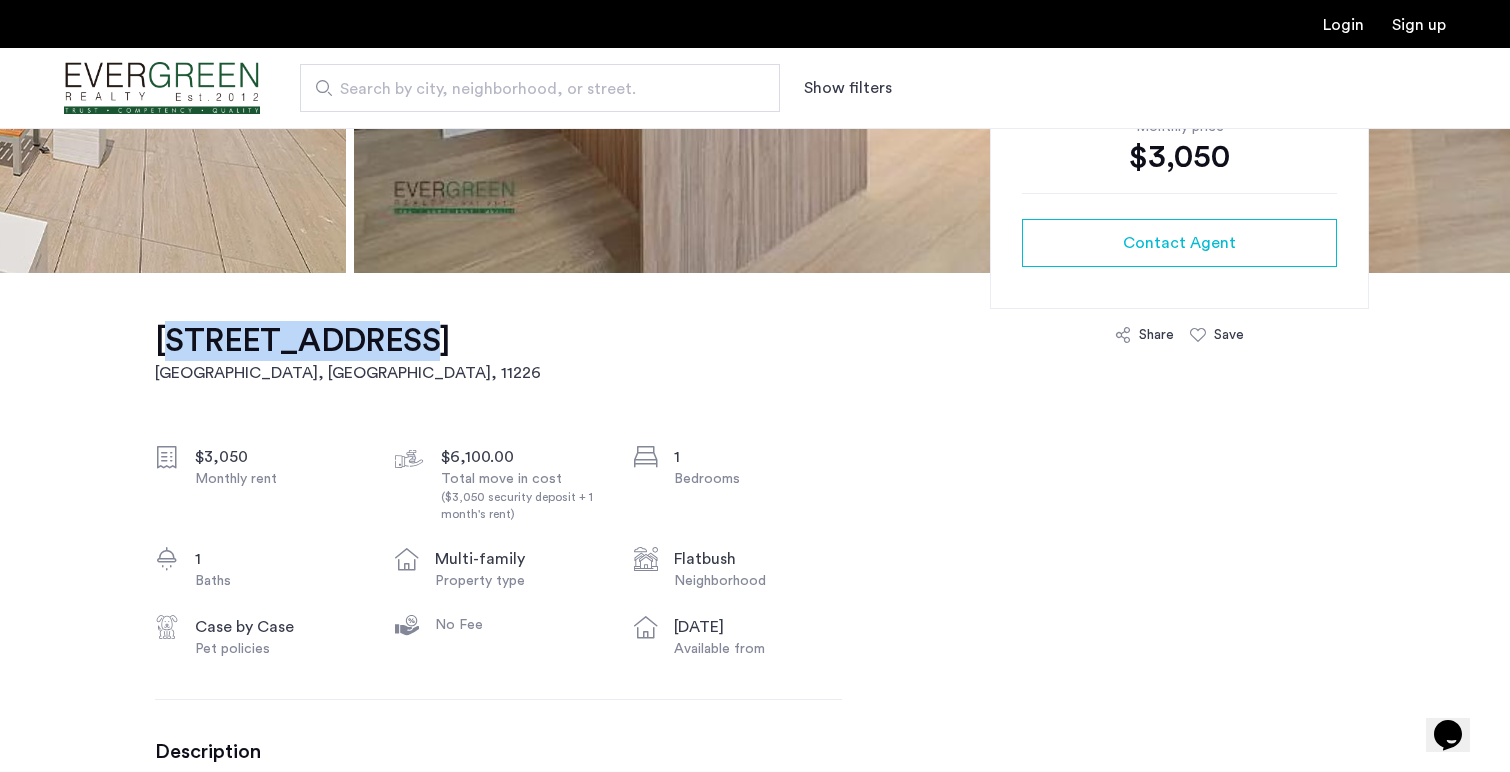 drag, startPoint x: 152, startPoint y: 337, endPoint x: 374, endPoint y: 337, distance: 222 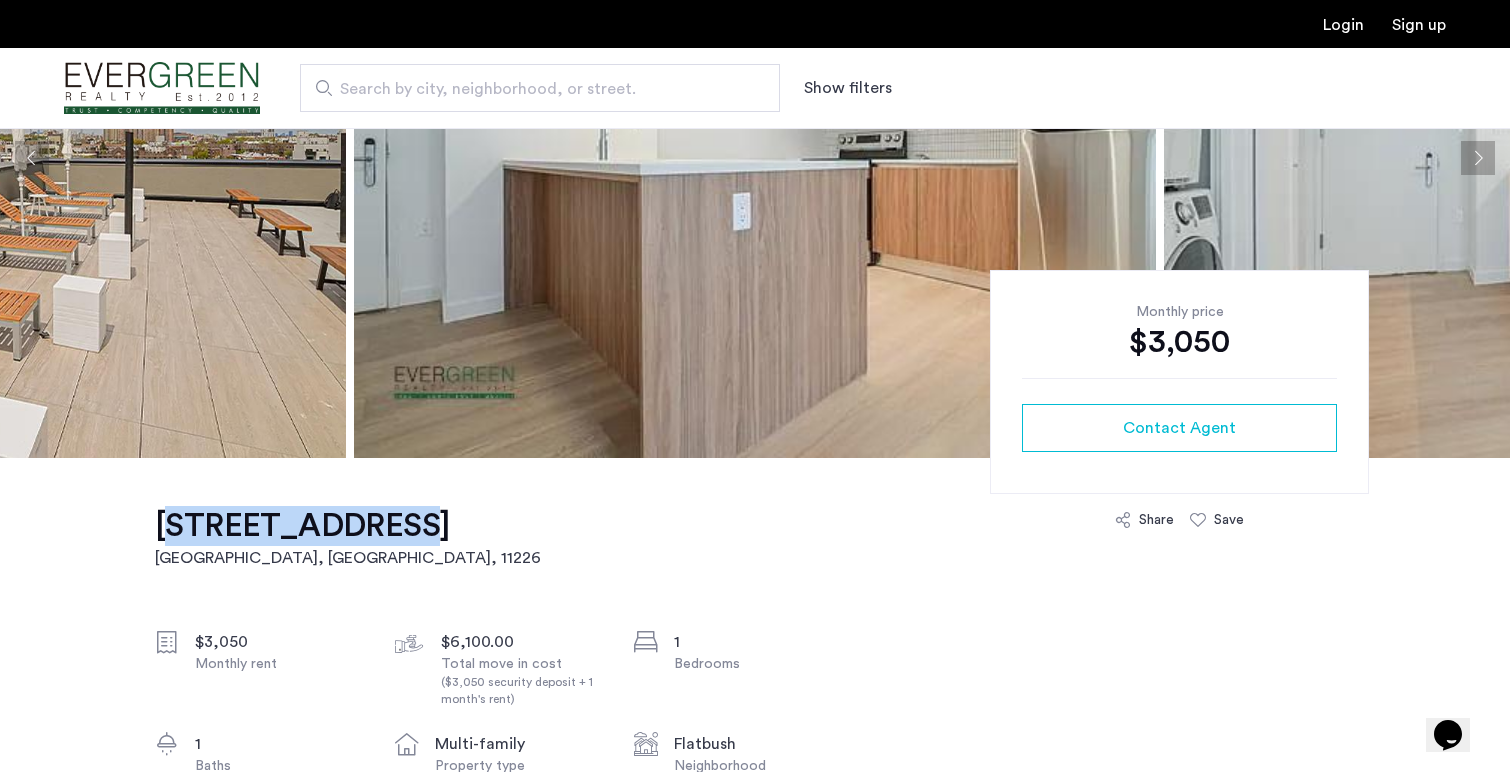 scroll, scrollTop: 377, scrollLeft: 0, axis: vertical 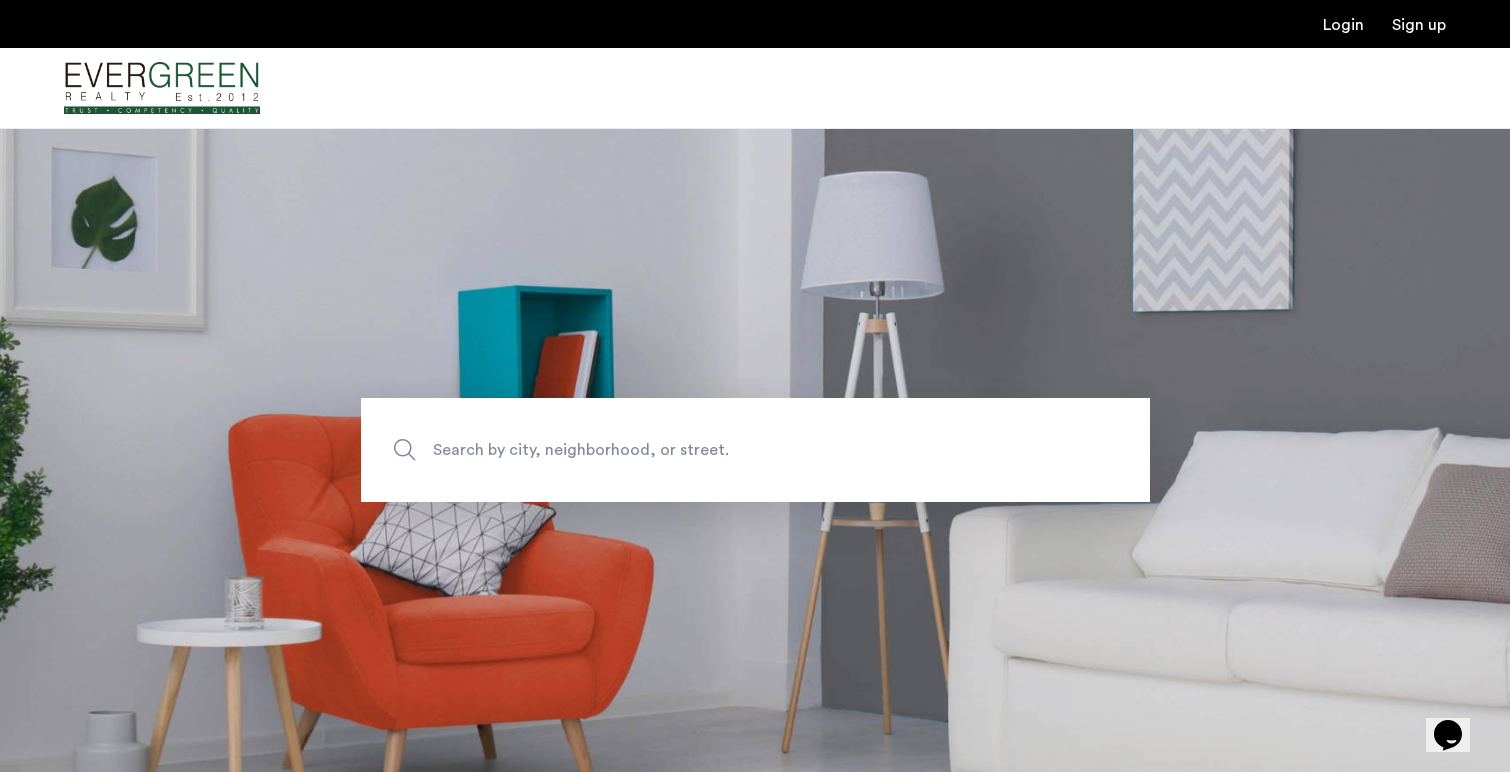 click at bounding box center (162, 88) 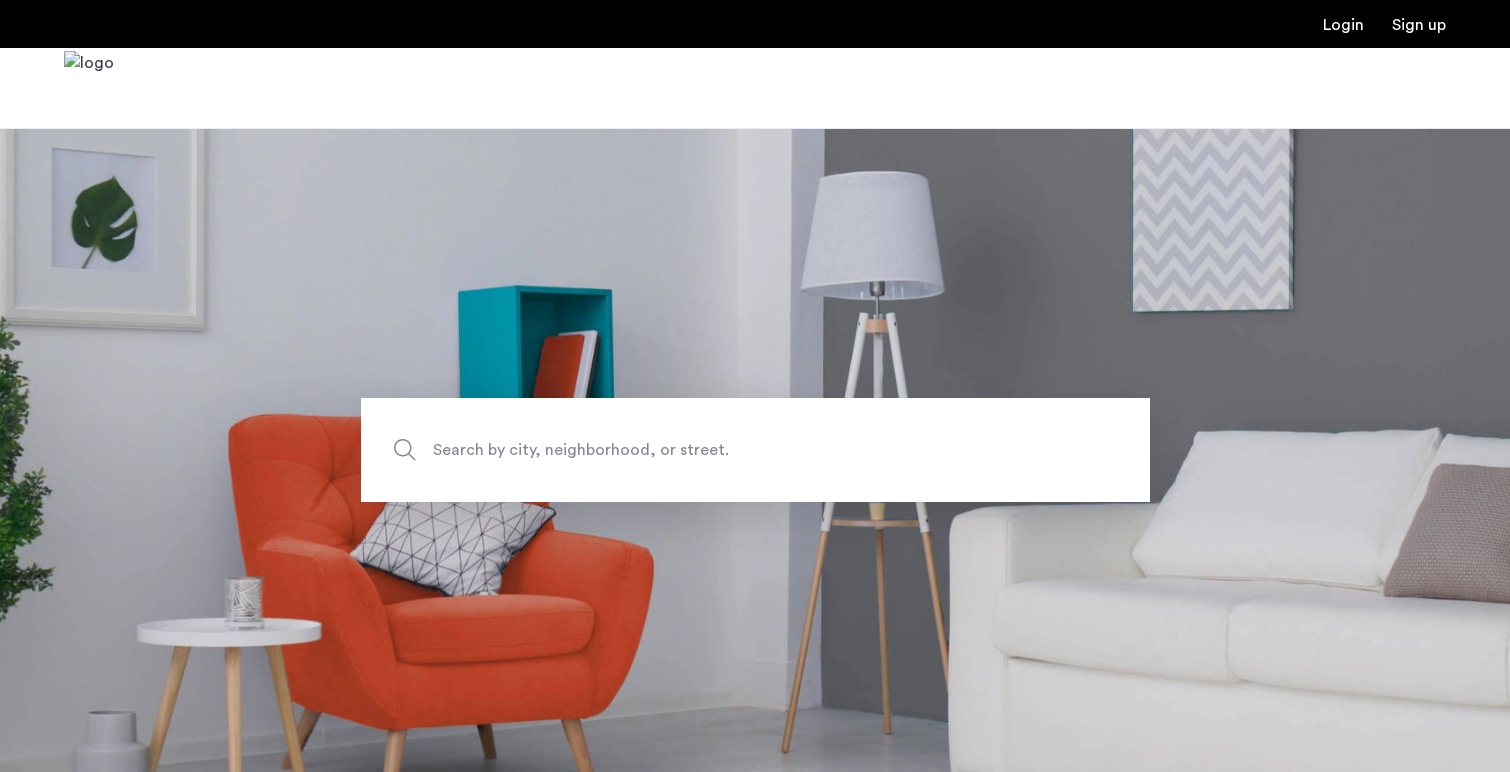 scroll, scrollTop: 0, scrollLeft: 0, axis: both 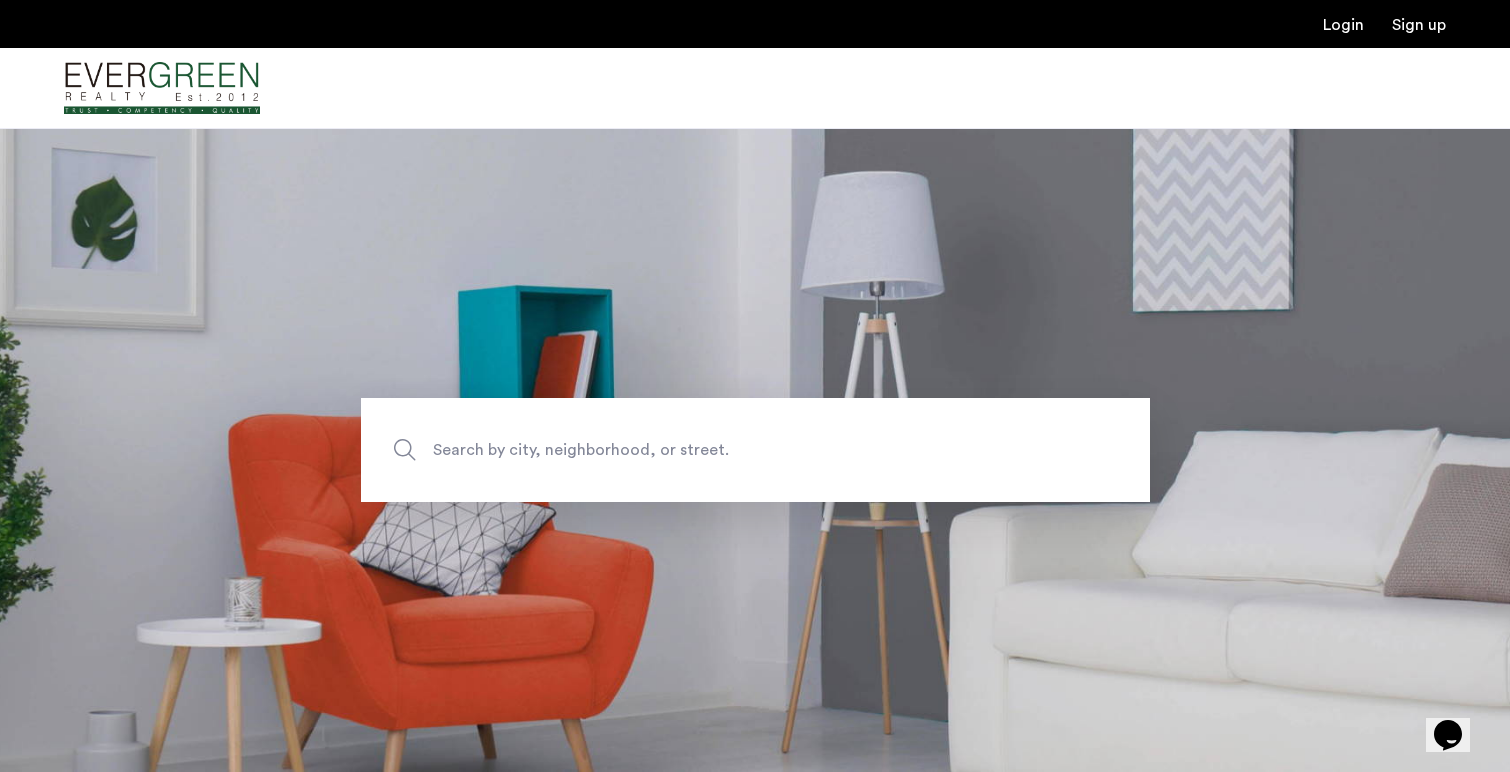 click at bounding box center [162, 88] 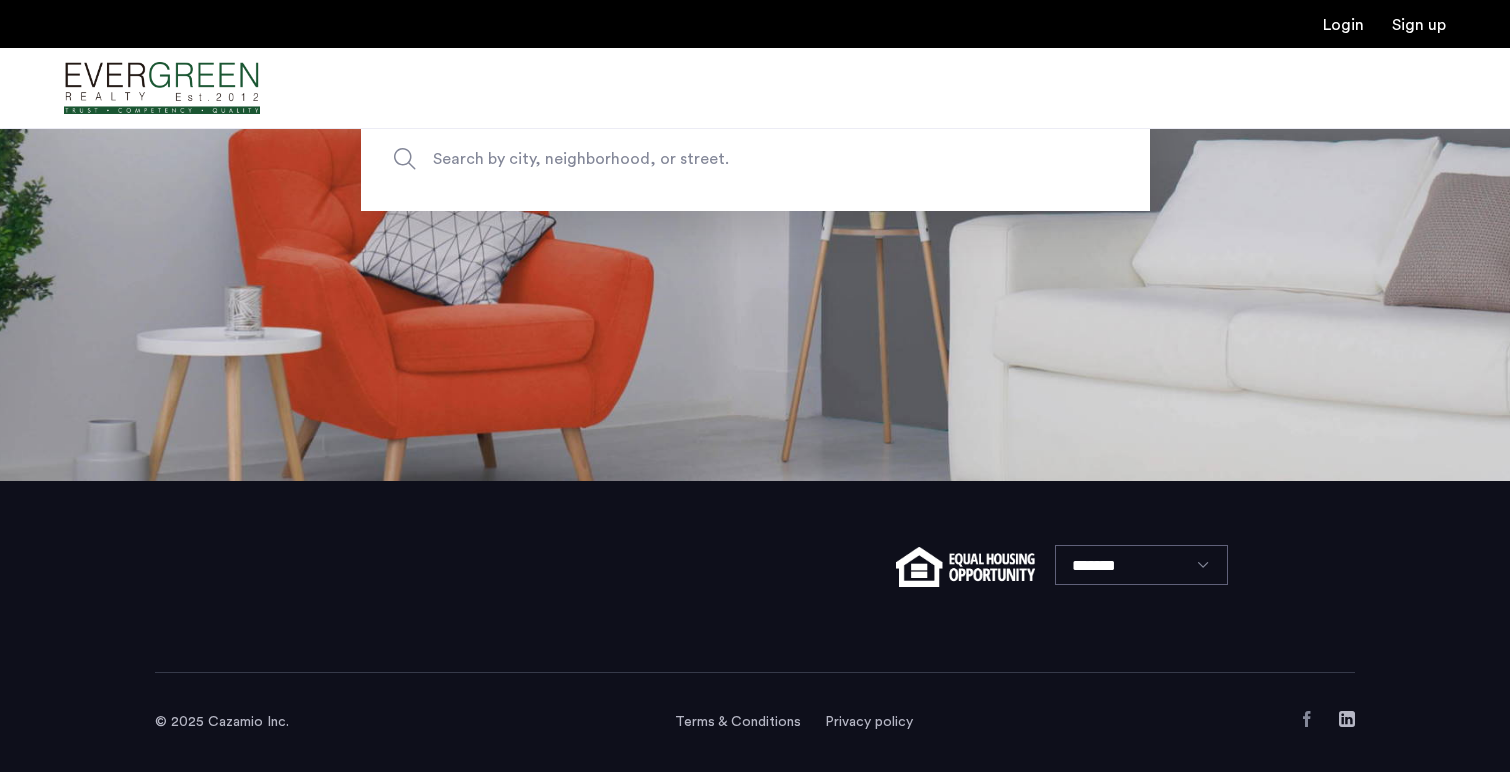 scroll, scrollTop: 0, scrollLeft: 0, axis: both 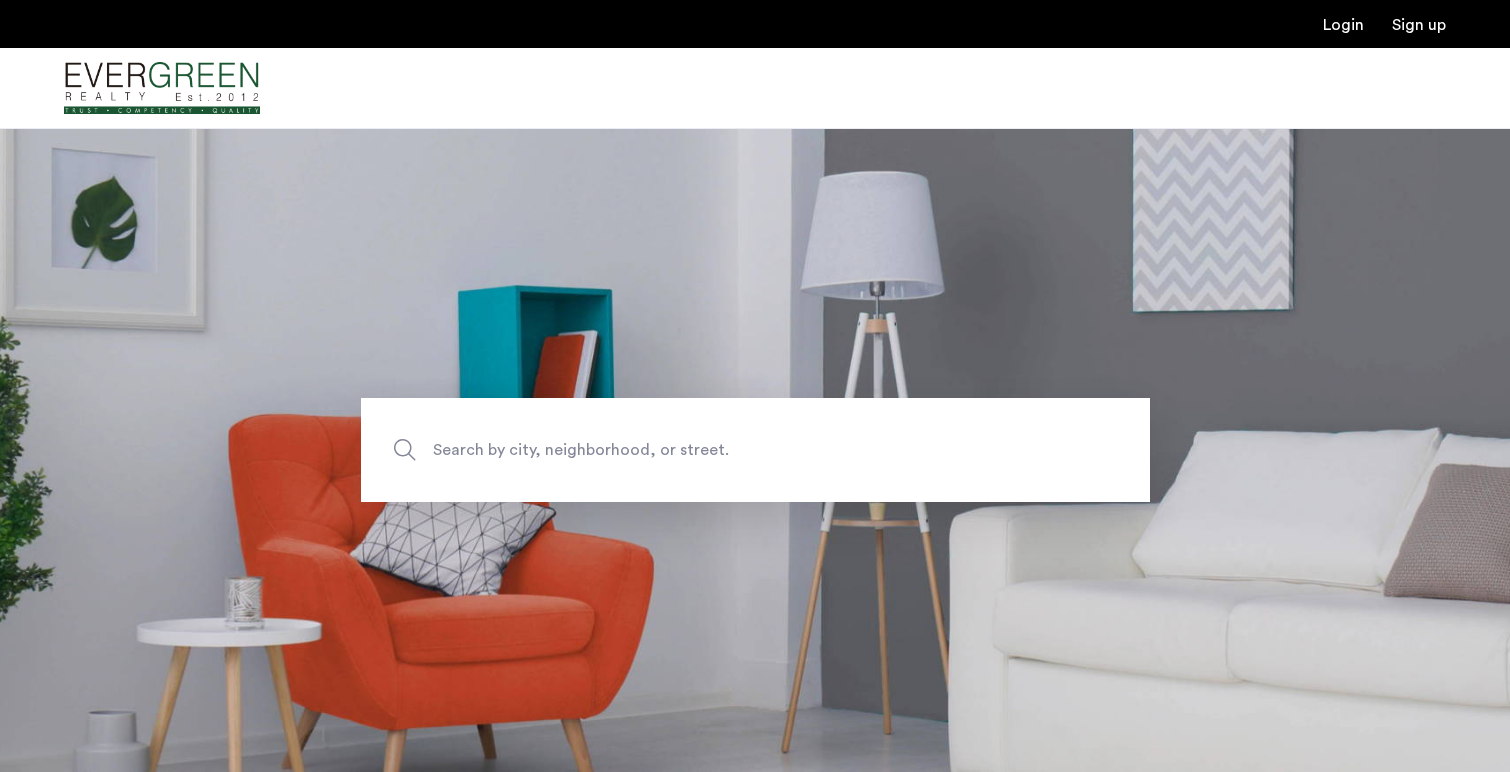 click at bounding box center [162, 88] 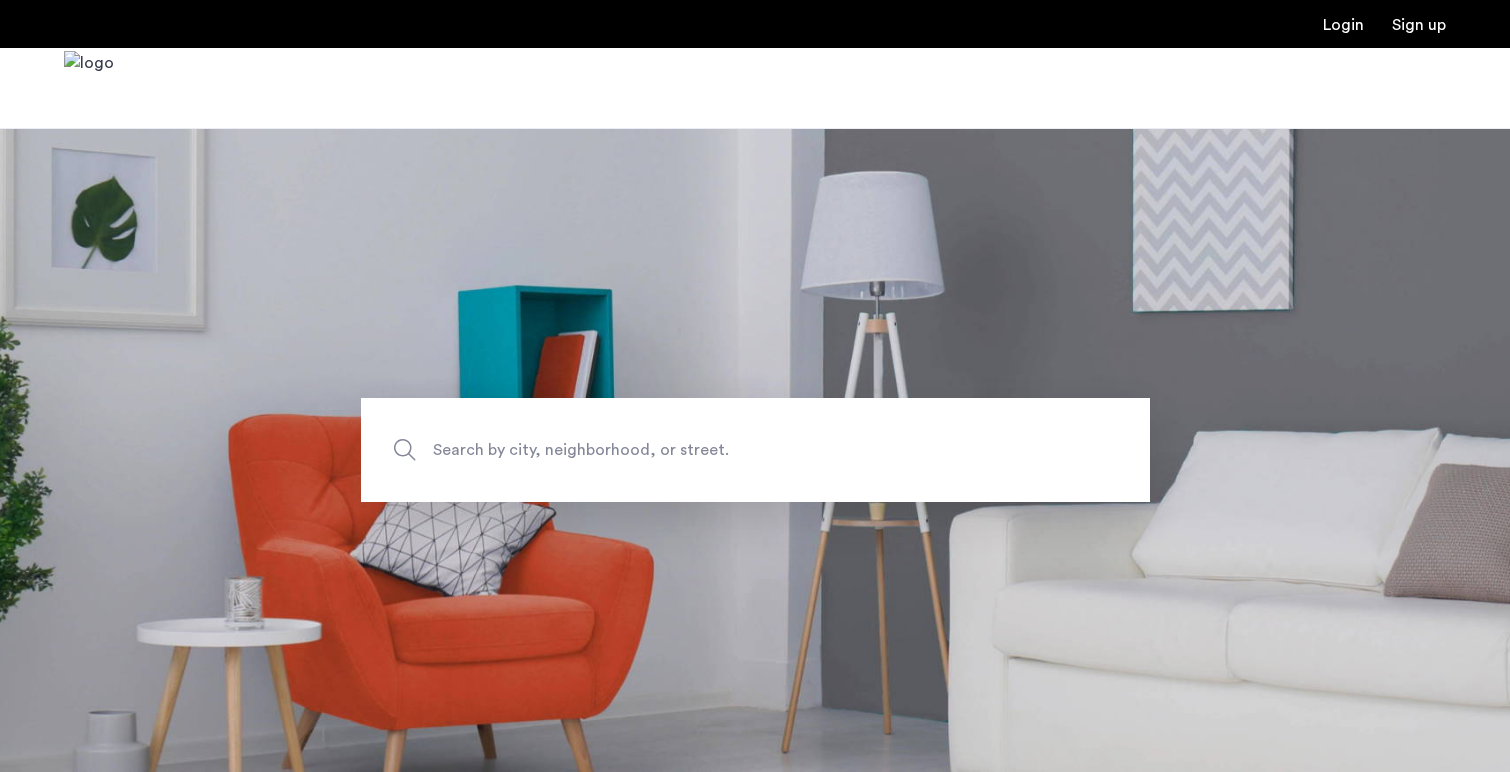 scroll, scrollTop: 0, scrollLeft: 0, axis: both 